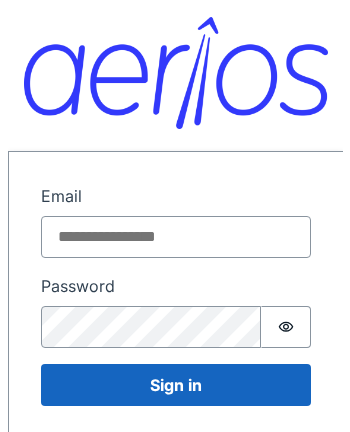 scroll, scrollTop: 0, scrollLeft: 0, axis: both 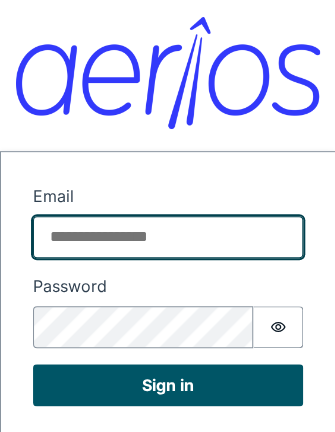 type on "**********" 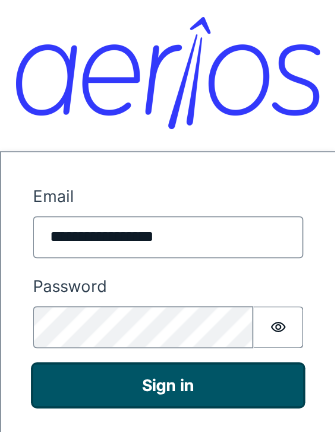 click on "Sign in" at bounding box center (168, 385) 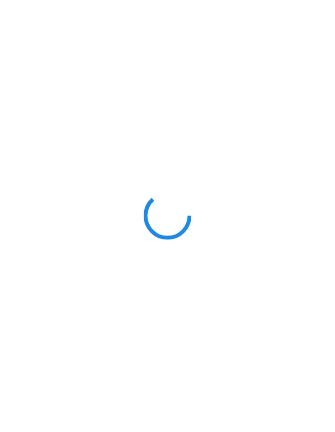 scroll, scrollTop: 0, scrollLeft: 0, axis: both 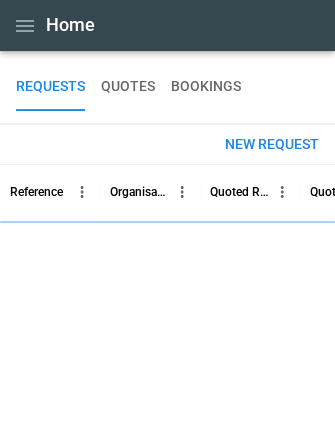 click on "New request" at bounding box center (272, 144) 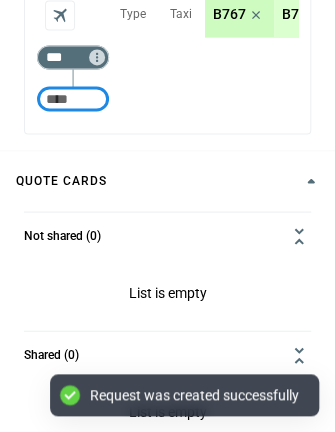 scroll, scrollTop: 383, scrollLeft: 0, axis: vertical 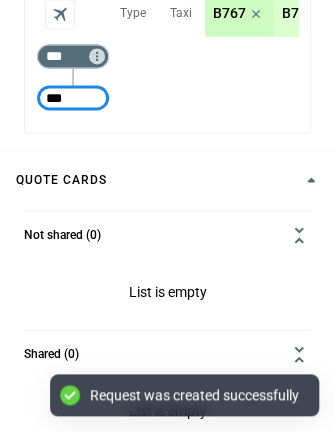 type on "***" 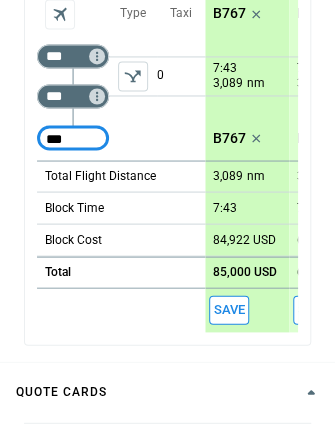type on "***" 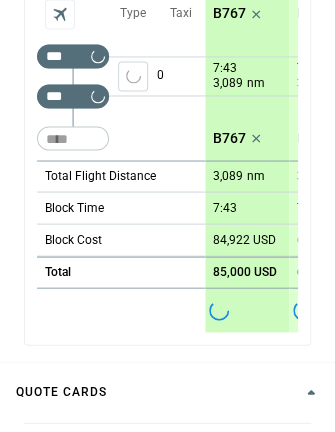 type on "*" 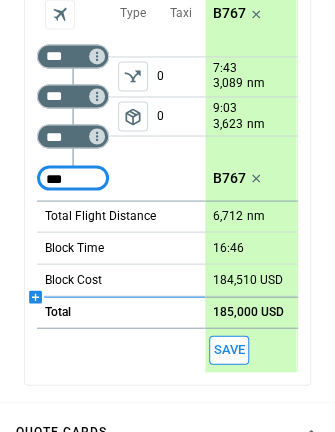 type on "***" 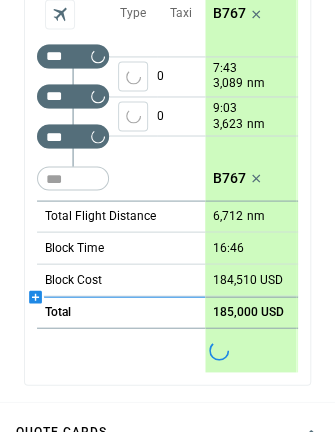 type 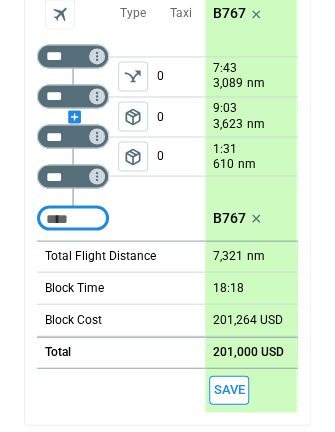 click at bounding box center [73, 116] 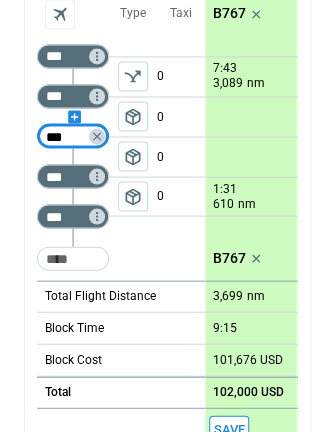 type on "***" 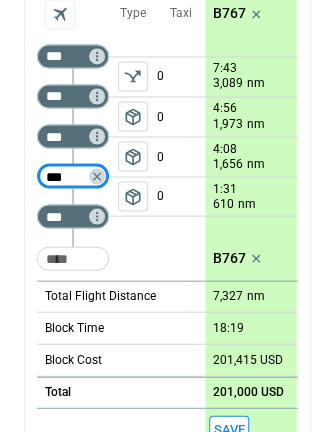 click on "package_2" at bounding box center [133, 196] 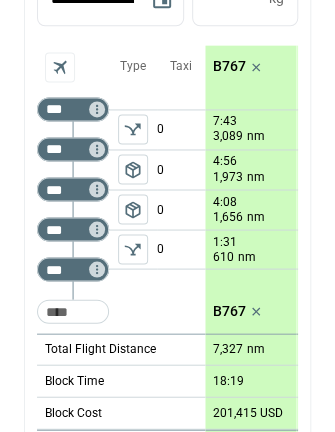 scroll, scrollTop: 329, scrollLeft: 0, axis: vertical 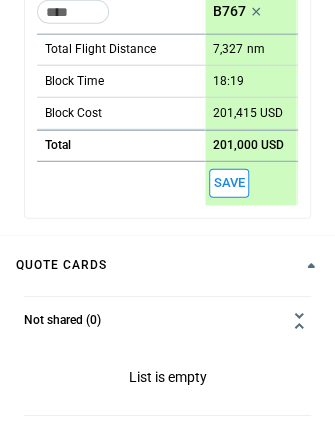 click on "Save" at bounding box center [229, 183] 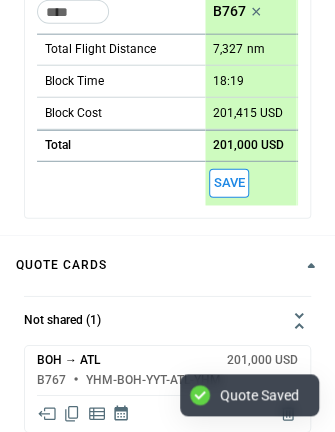 scroll, scrollTop: 786, scrollLeft: 0, axis: vertical 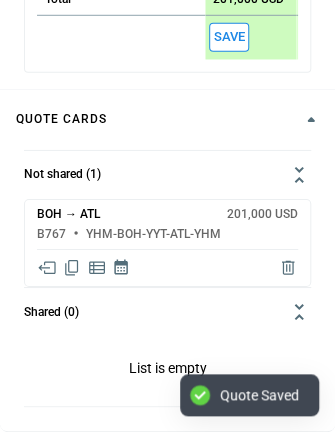 click 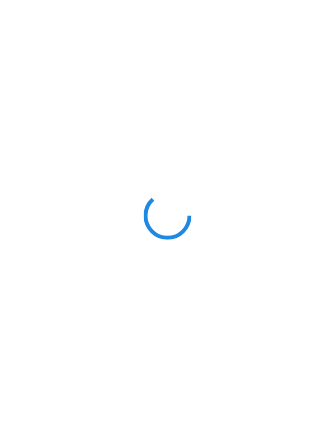 scroll, scrollTop: 0, scrollLeft: 0, axis: both 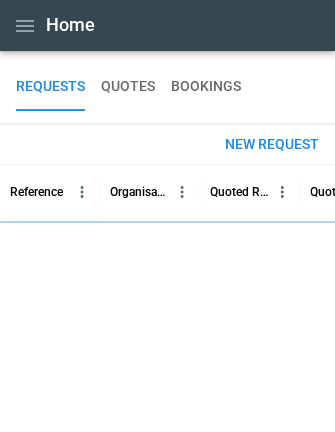 click on "New request" at bounding box center [272, 144] 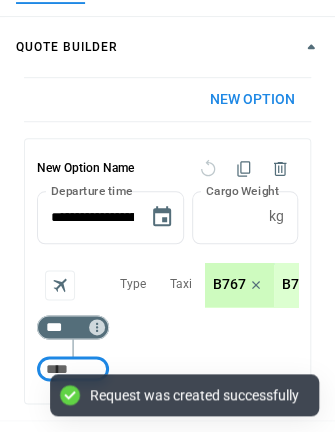 scroll, scrollTop: 204, scrollLeft: 0, axis: vertical 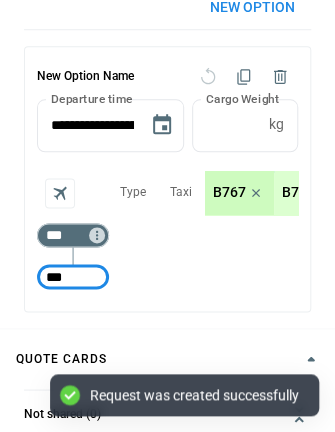 type on "***" 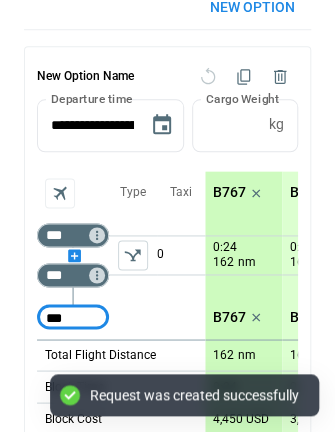 type on "***" 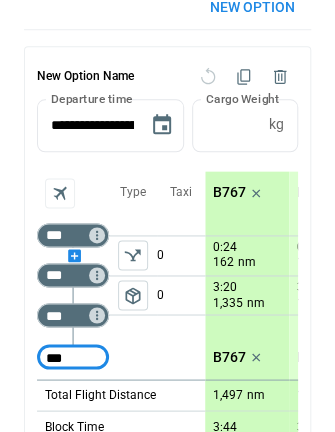 type on "***" 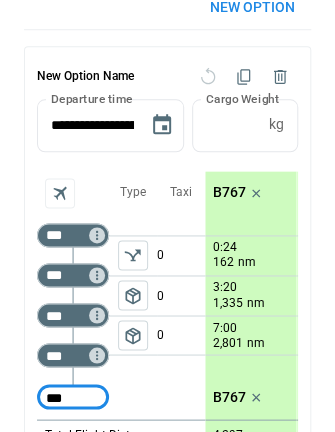 type on "***" 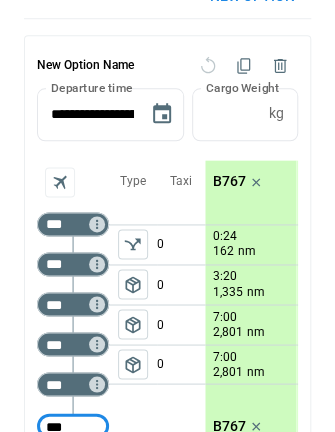 type on "***" 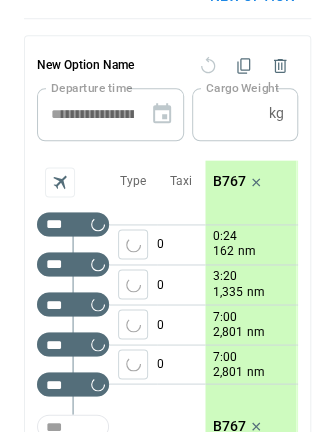 type 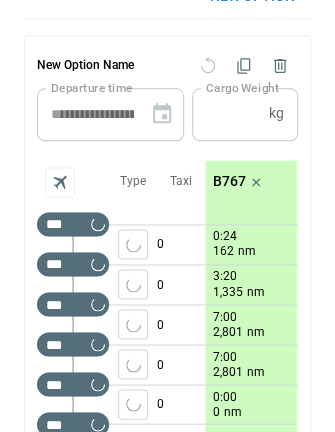 scroll, scrollTop: 216, scrollLeft: 0, axis: vertical 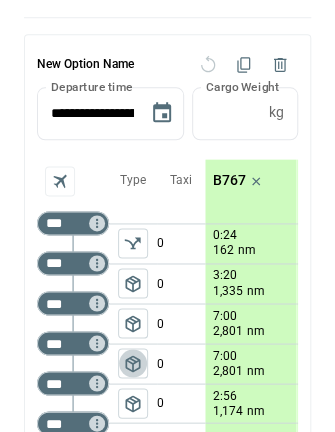 click on "package_2" at bounding box center (133, 363) 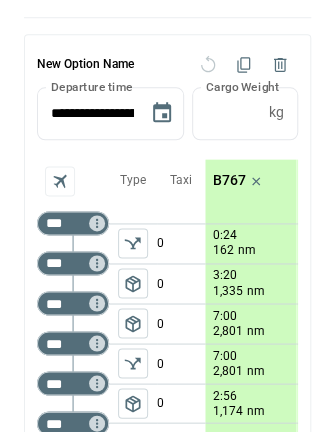click on "package_2" at bounding box center (133, 403) 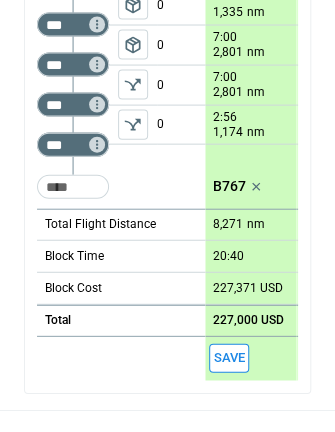 scroll, scrollTop: 496, scrollLeft: 0, axis: vertical 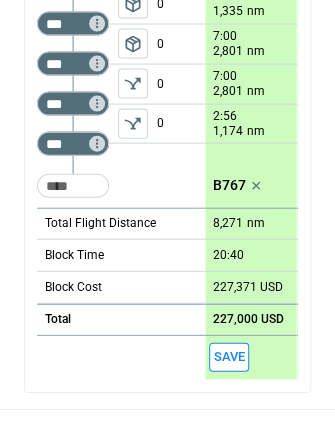 click on "Save" at bounding box center (229, 356) 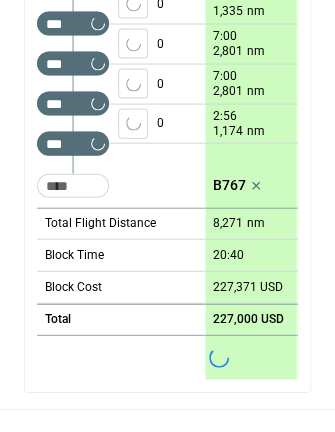 scroll, scrollTop: 808, scrollLeft: 0, axis: vertical 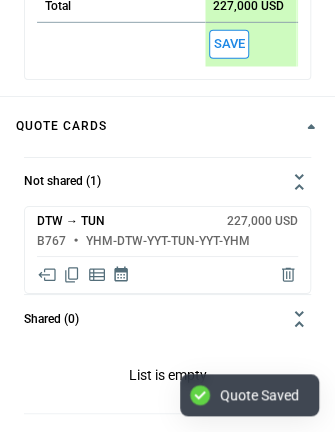 click 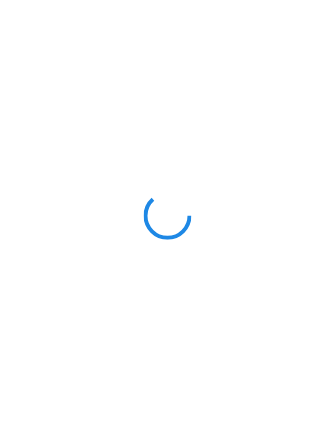 scroll, scrollTop: 0, scrollLeft: 0, axis: both 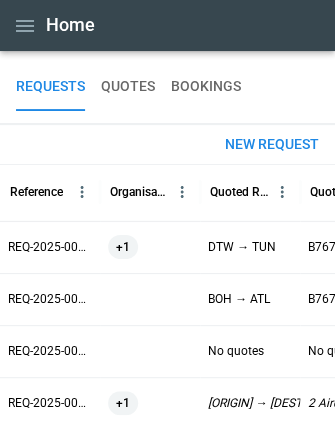 click at bounding box center (150, 351) 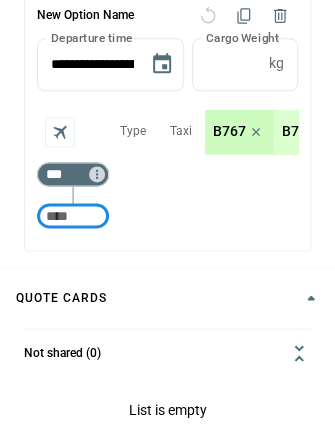 scroll, scrollTop: 280, scrollLeft: 0, axis: vertical 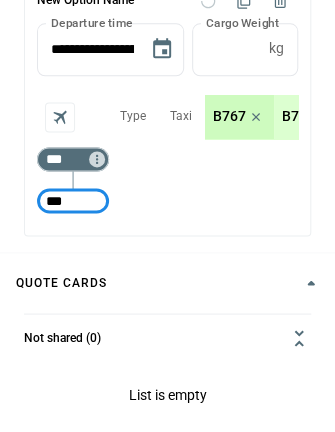 type on "***" 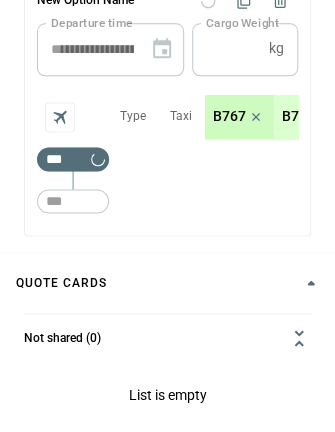 type 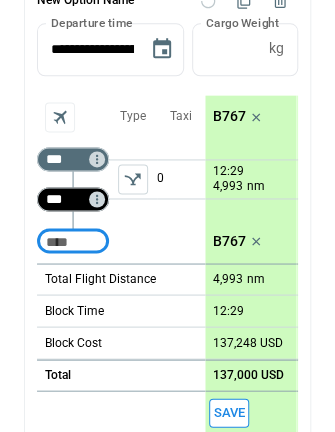 click on "***" at bounding box center [69, 199] 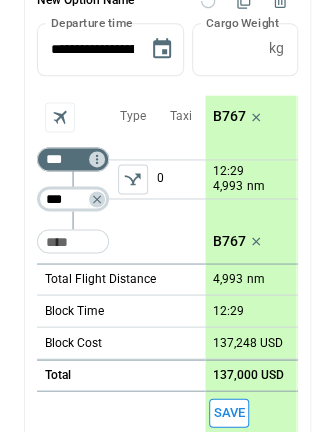type on "***" 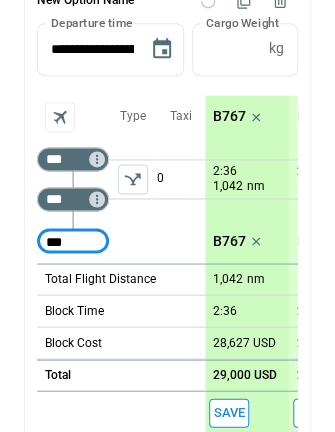 type on "***" 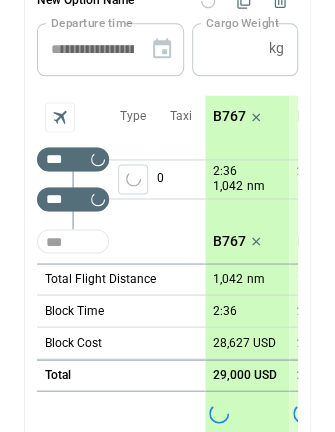 type 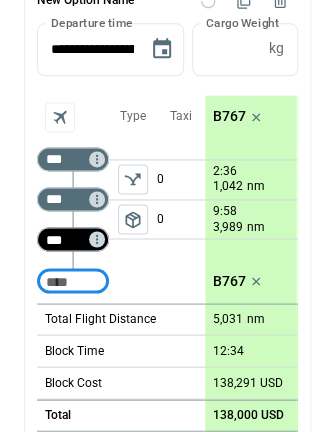 click on "***" at bounding box center (69, 239) 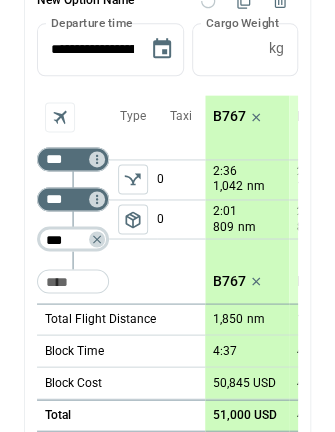 click on "***" at bounding box center (69, 239) 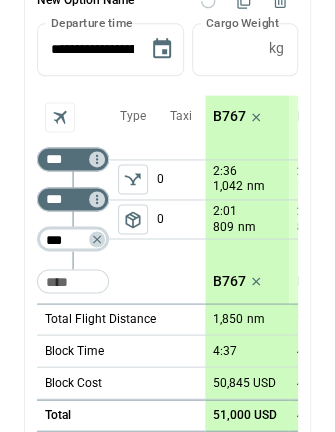 type on "***" 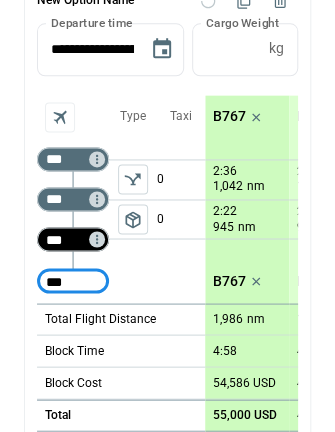 type on "***" 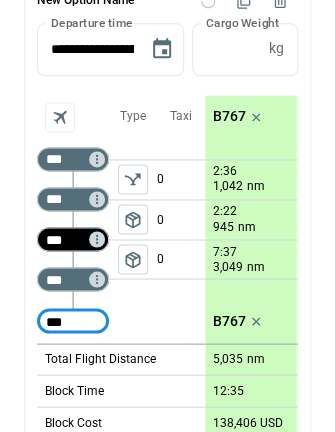 type on "***" 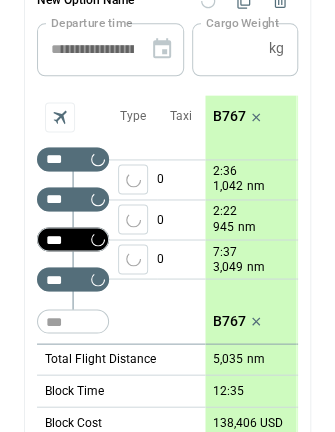 type 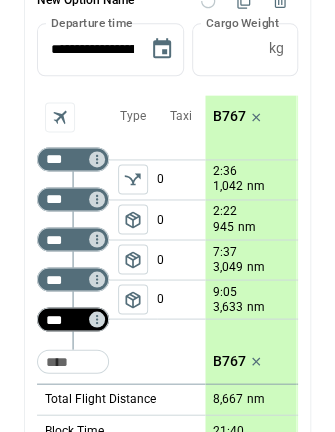 click on "***" at bounding box center [69, 319] 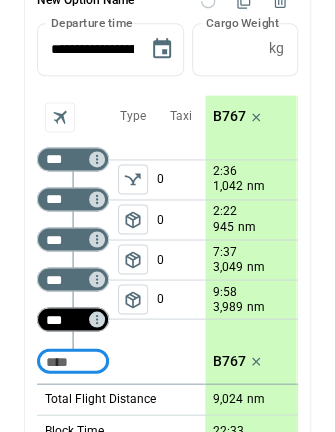 click on "***" at bounding box center [69, 319] 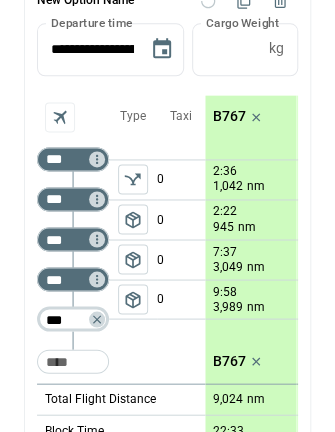 type on "***" 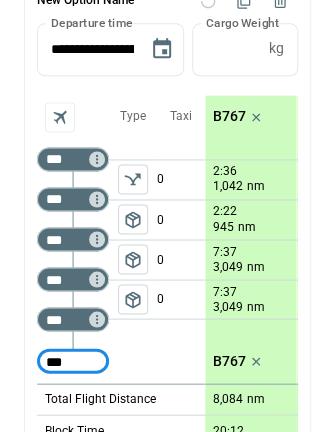 type on "***" 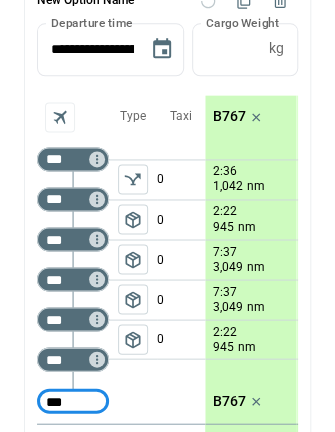 type on "***" 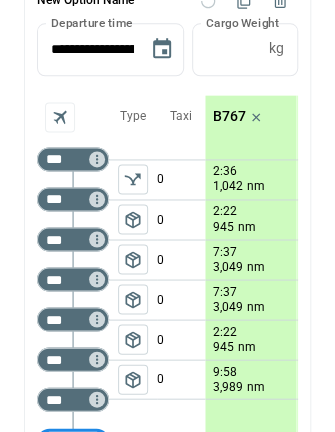 scroll, scrollTop: 295, scrollLeft: 0, axis: vertical 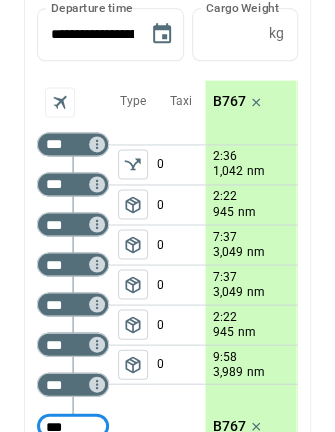 type on "***" 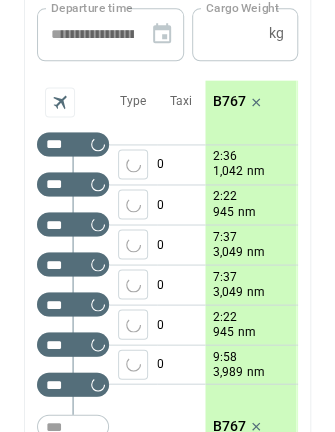 type 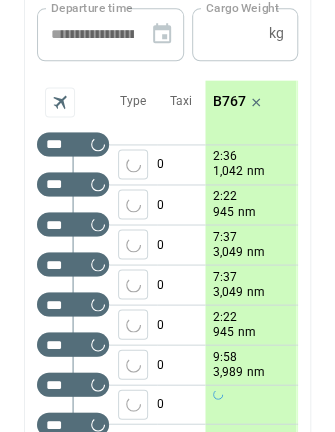 scroll, scrollTop: 296, scrollLeft: 0, axis: vertical 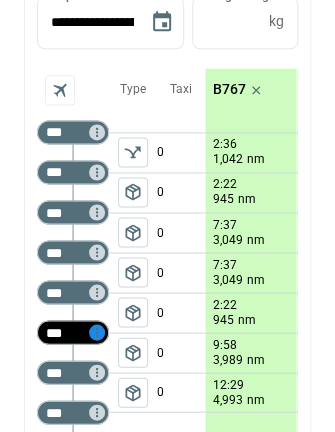 click 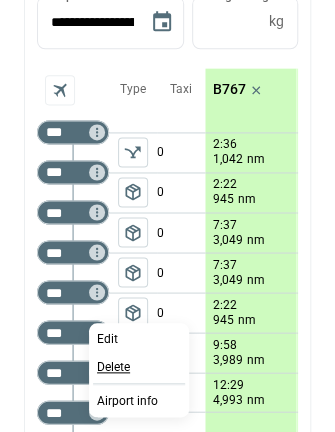 click on "Delete" at bounding box center [113, 367] 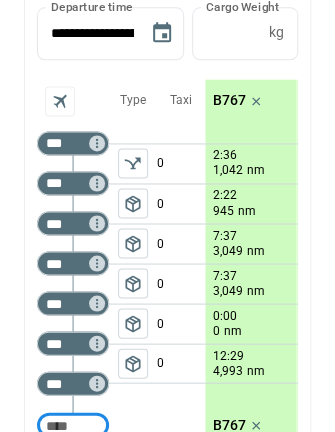 scroll, scrollTop: 311, scrollLeft: 0, axis: vertical 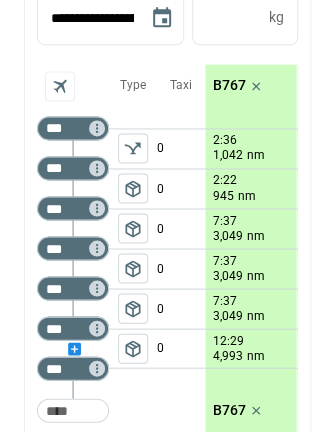 click at bounding box center [73, 348] 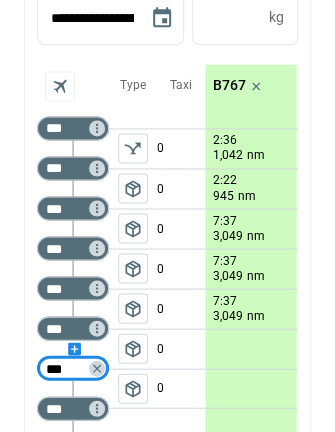 type on "***" 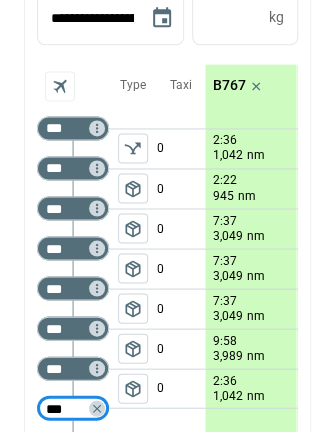 scroll, scrollTop: 24, scrollLeft: 0, axis: vertical 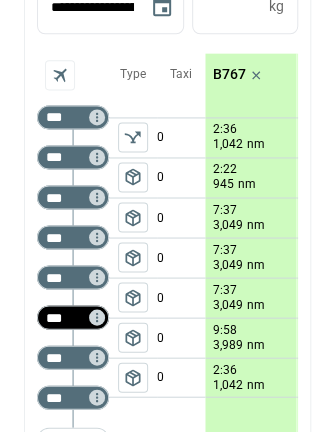 click on "***" at bounding box center [69, 317] 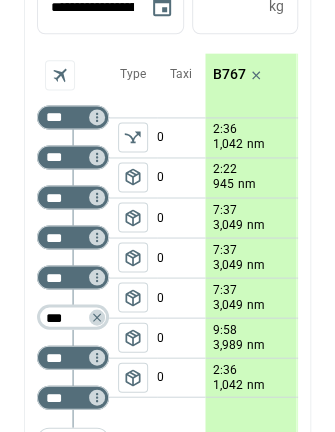 type on "***" 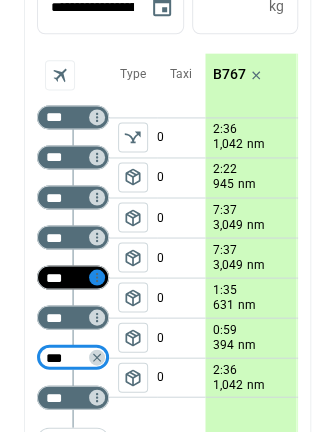 click 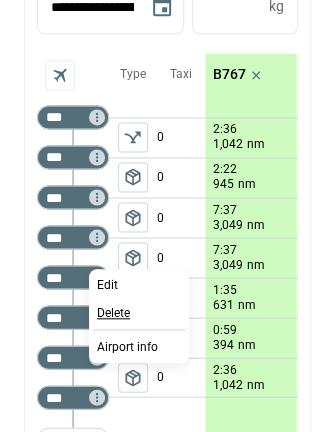 click on "Delete" at bounding box center [113, 313] 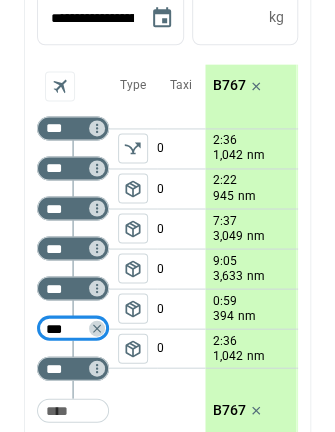 scroll, scrollTop: 0, scrollLeft: 0, axis: both 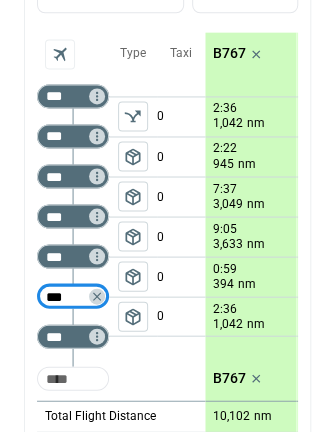 click on "​" at bounding box center (73, 378) 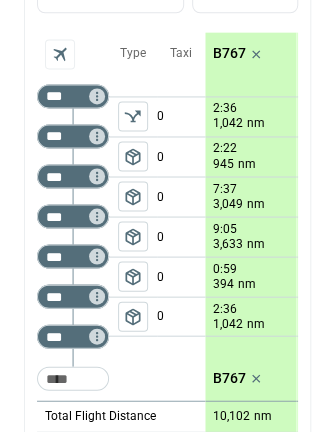 click on "package_2" at bounding box center [133, 316] 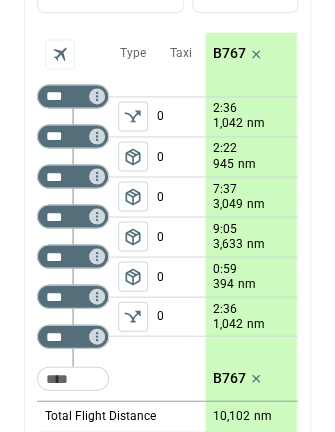click on "package_2" at bounding box center [133, 276] 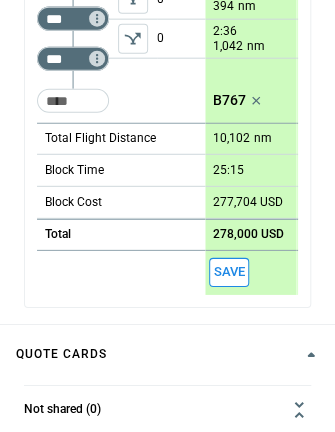 scroll, scrollTop: 624, scrollLeft: 0, axis: vertical 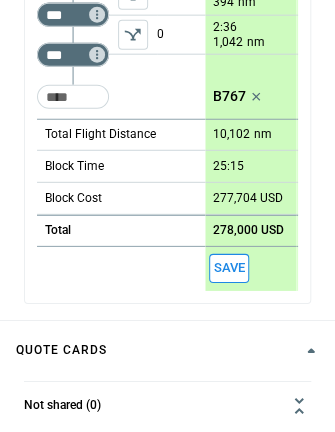 click on "Save" at bounding box center [229, 268] 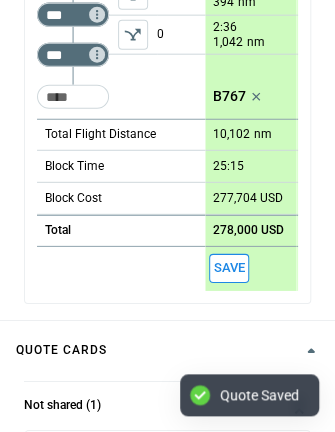 scroll, scrollTop: 866, scrollLeft: 0, axis: vertical 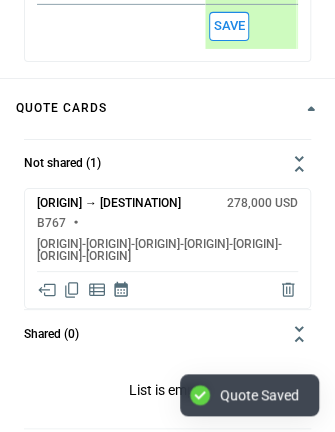 click 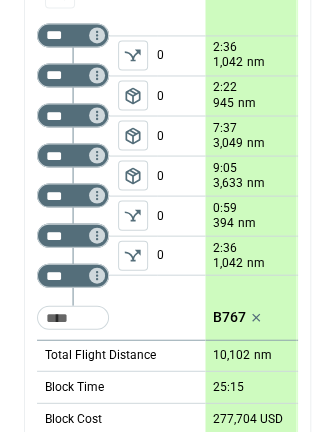 scroll, scrollTop: 402, scrollLeft: 0, axis: vertical 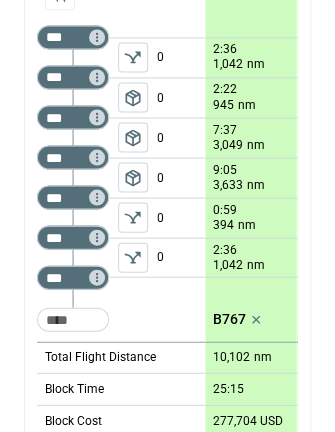 click on "package_2" at bounding box center (133, 97) 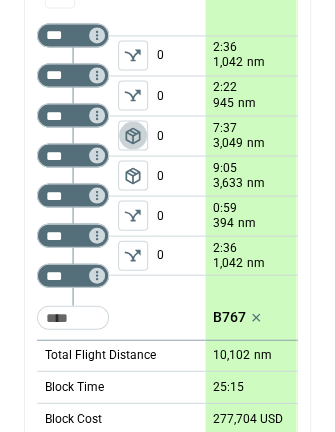 click on "package_2" at bounding box center [133, 135] 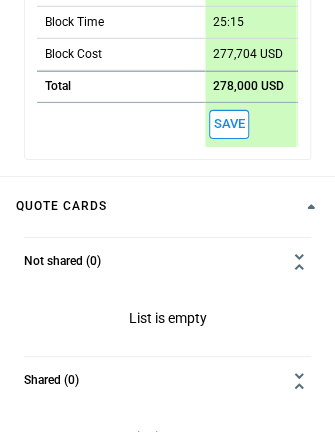 scroll, scrollTop: 772, scrollLeft: 0, axis: vertical 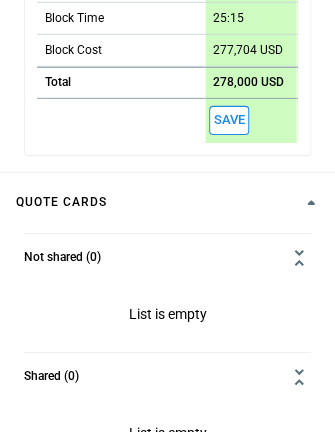 click on "Save" at bounding box center [229, 120] 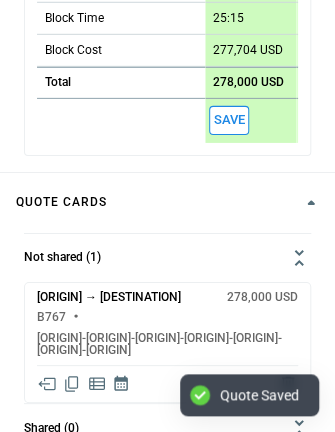 click 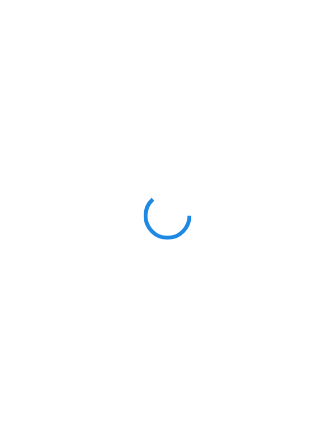 scroll, scrollTop: 0, scrollLeft: 0, axis: both 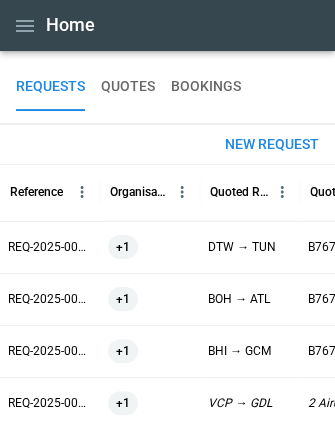 click on "New request" at bounding box center [272, 144] 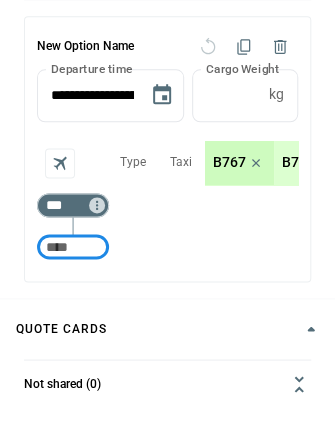 scroll, scrollTop: 236, scrollLeft: 0, axis: vertical 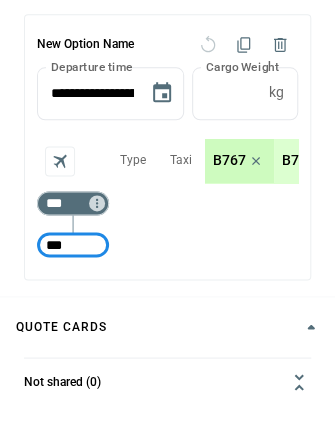type on "***" 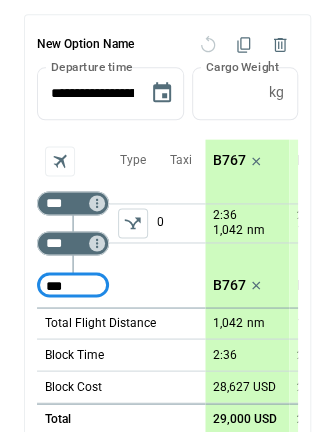 type on "***" 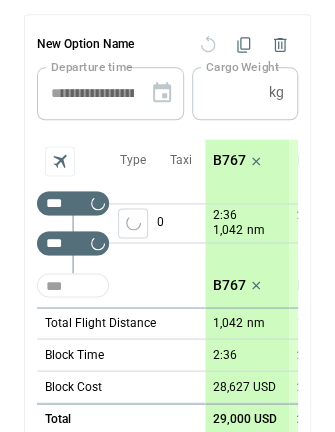 type 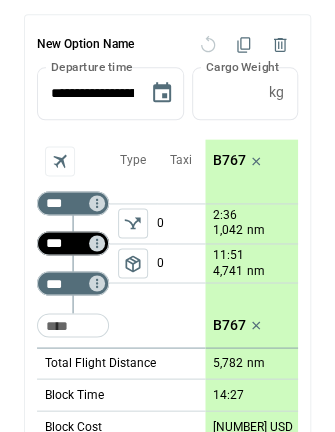 click on "***" at bounding box center (69, 243) 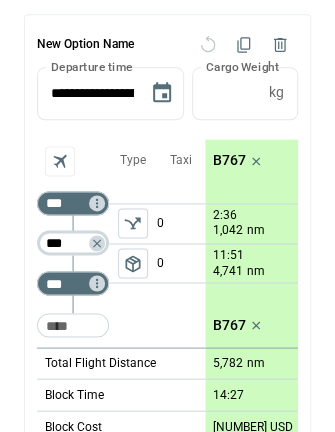 type on "***" 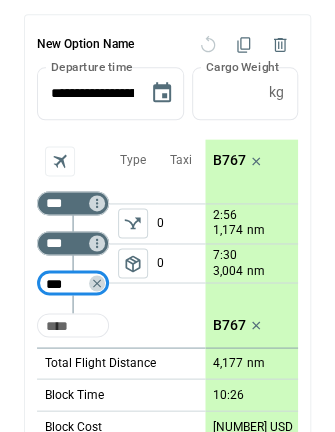 click at bounding box center (73, 325) 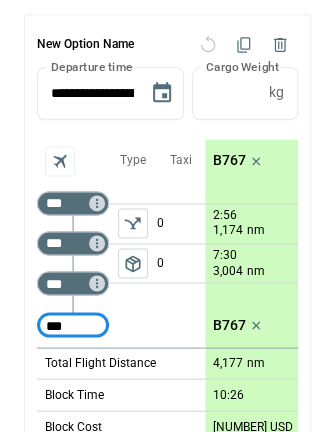 type on "***" 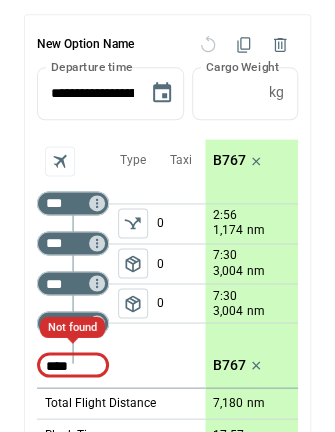 type on "*" 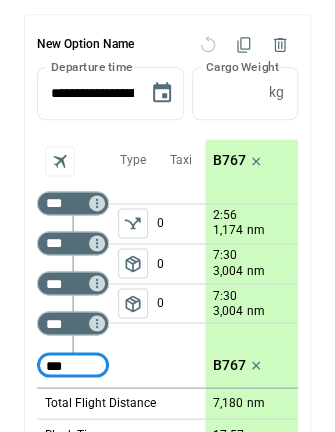 type on "***" 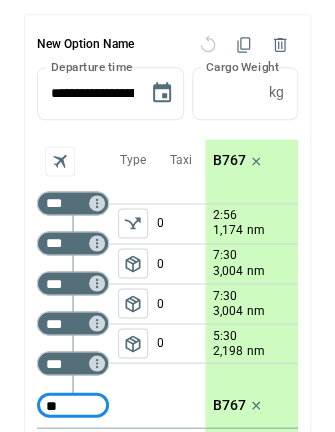 type on "*" 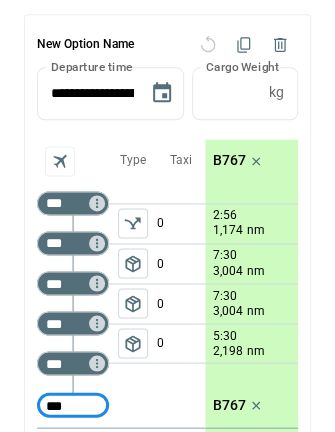 type on "***" 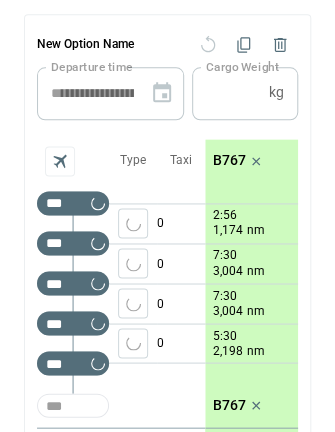 type 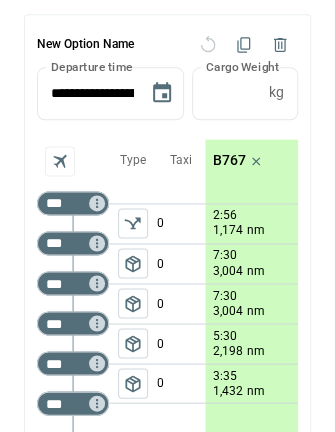 click on "package_2" at bounding box center (133, 383) 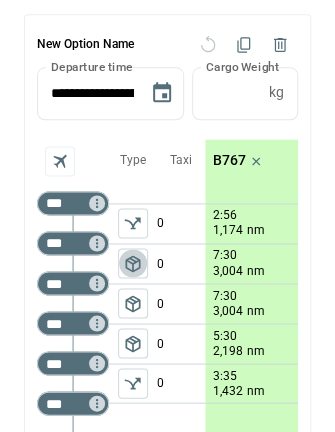 click on "package_2" at bounding box center [133, 263] 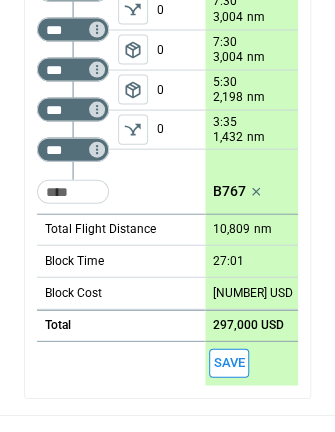 scroll, scrollTop: 495, scrollLeft: 0, axis: vertical 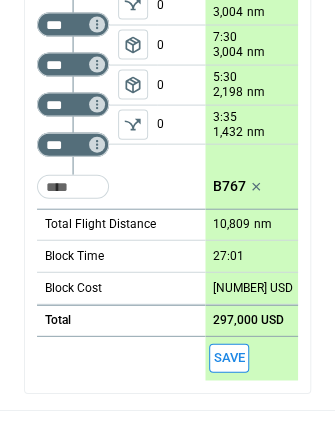 click on "Save" at bounding box center (229, 357) 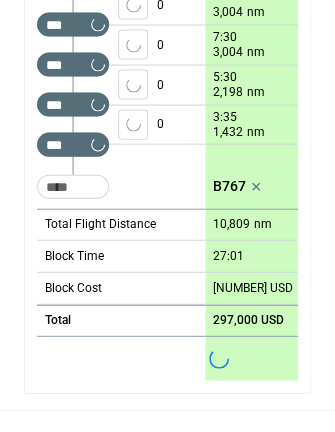 scroll, scrollTop: 808, scrollLeft: 0, axis: vertical 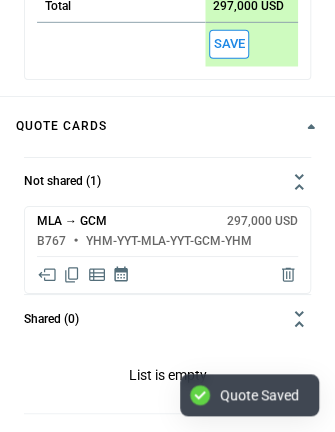 click 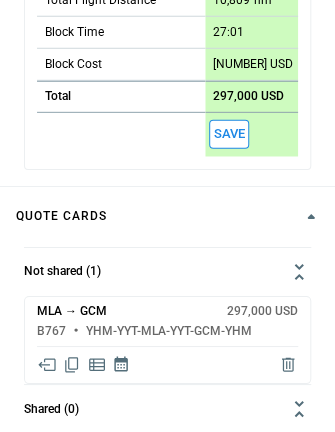 scroll, scrollTop: 722, scrollLeft: 0, axis: vertical 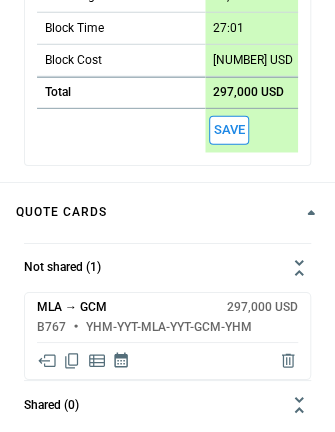 click 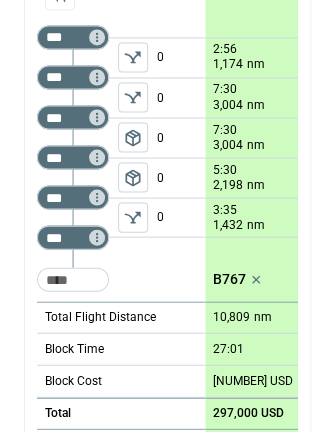 scroll, scrollTop: 402, scrollLeft: 0, axis: vertical 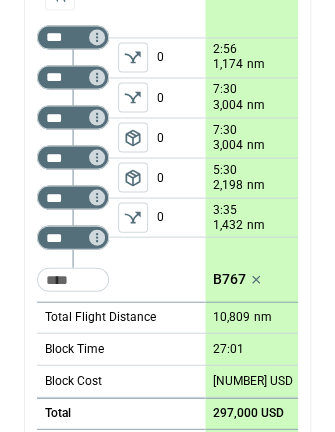 click on "package_2" at bounding box center [133, 137] 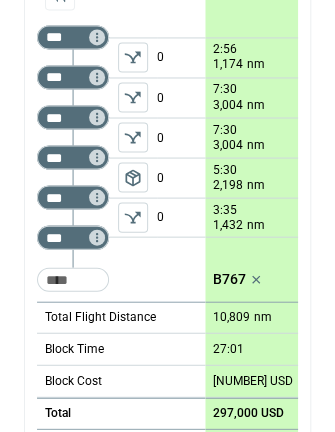 click 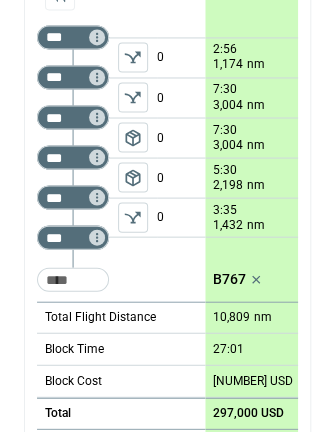 scroll, scrollTop: 808, scrollLeft: 0, axis: vertical 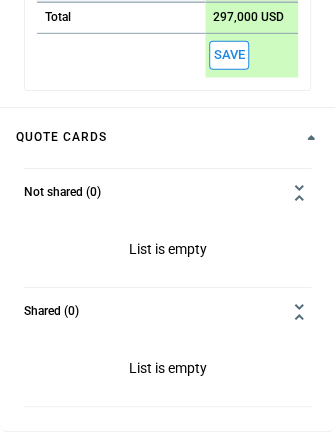 click on "Save" at bounding box center (229, 55) 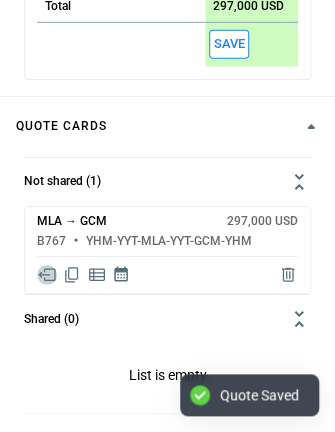 click 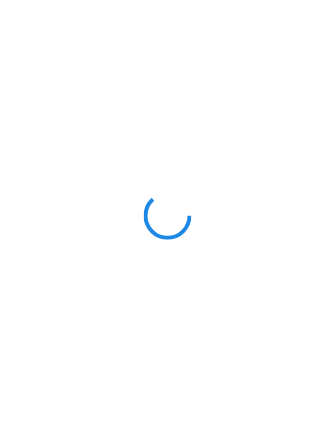 scroll, scrollTop: 0, scrollLeft: 0, axis: both 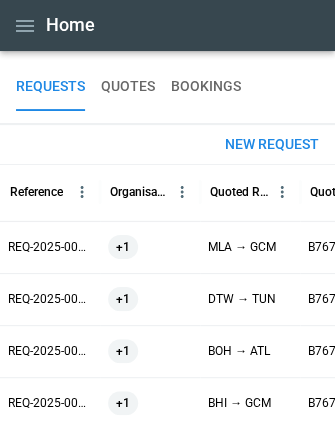 click on "New request" at bounding box center [272, 144] 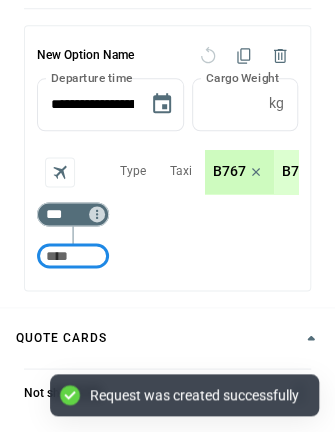 scroll, scrollTop: 226, scrollLeft: 0, axis: vertical 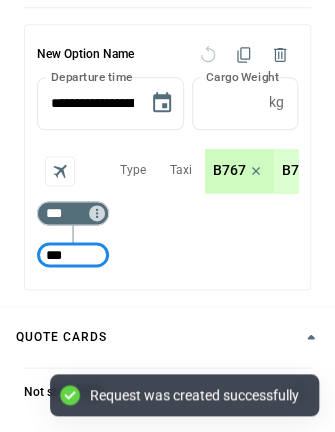 type on "***" 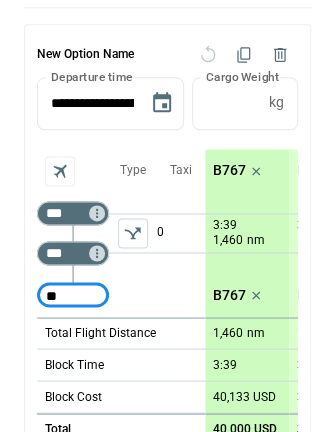 type on "*" 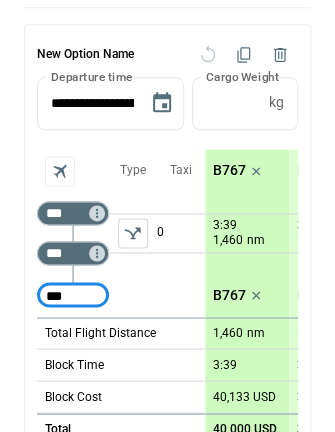 type on "***" 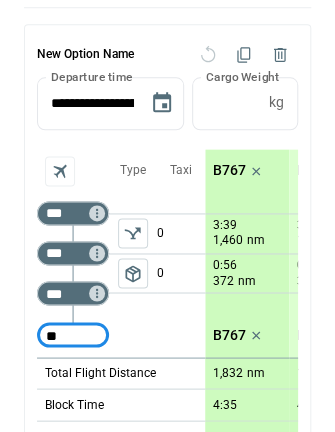 type on "*" 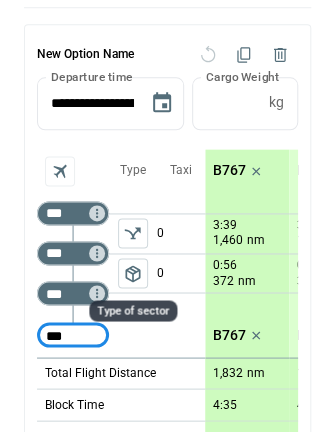 type on "***" 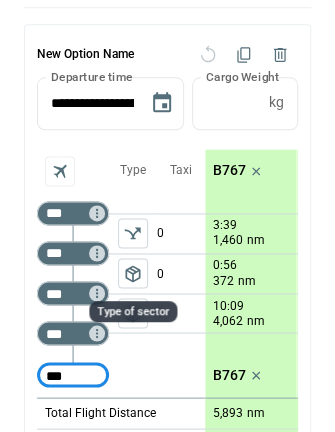 type on "***" 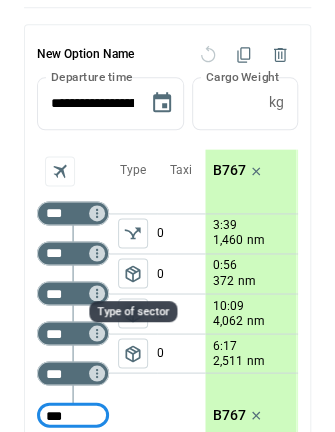 type on "***" 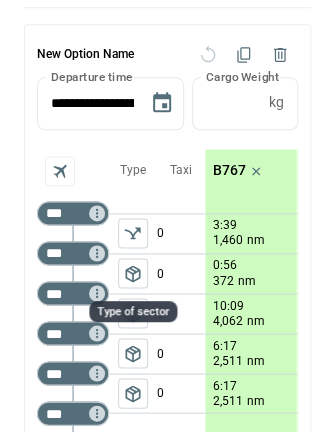 scroll, scrollTop: 255, scrollLeft: 0, axis: vertical 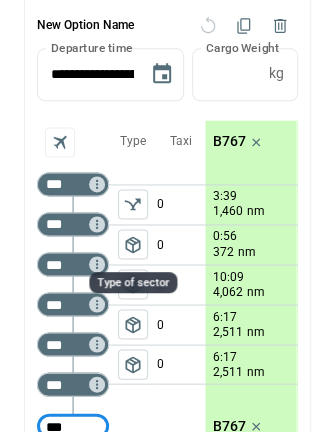 type on "***" 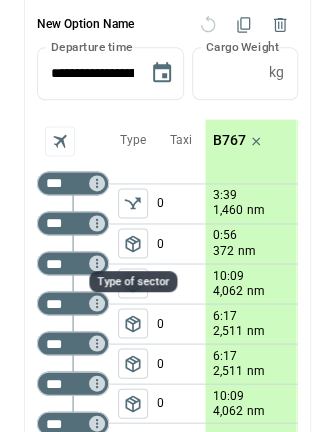 scroll, scrollTop: 295, scrollLeft: 0, axis: vertical 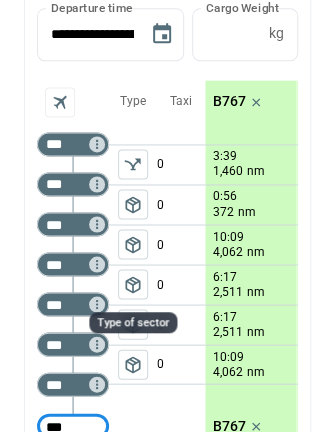 type on "***" 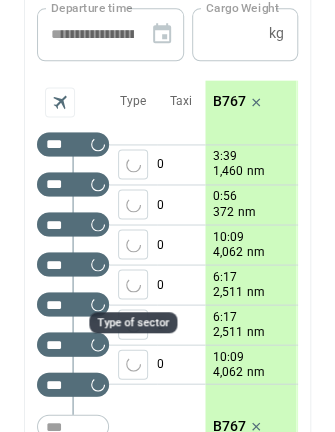 type 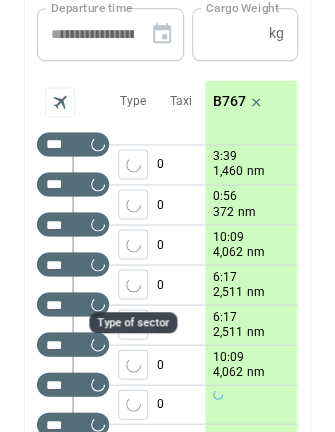 scroll, scrollTop: 296, scrollLeft: 0, axis: vertical 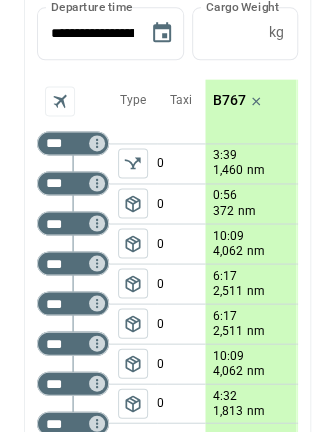 click on "package_2" at bounding box center [133, 363] 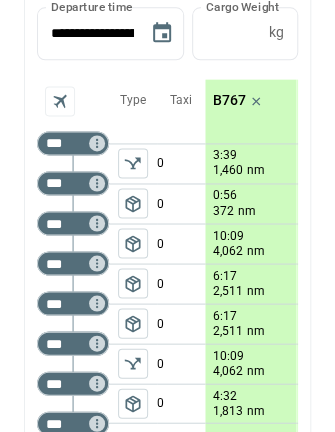 click on "package_2" at bounding box center [133, 403] 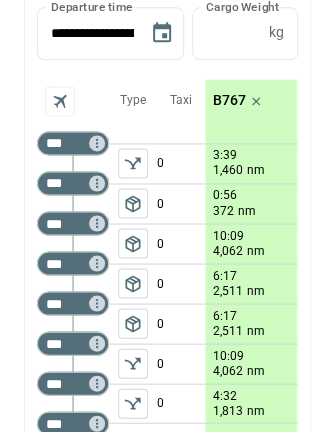 click on "package_2" at bounding box center [133, 323] 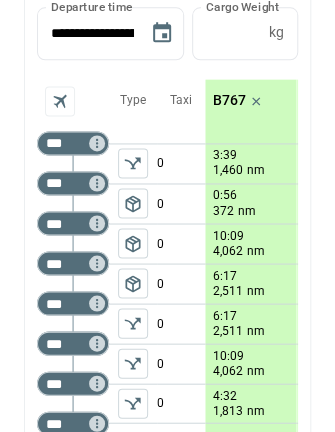 scroll, scrollTop: 24, scrollLeft: 0, axis: vertical 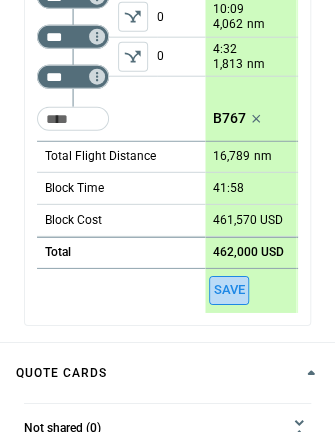 click on "Save" at bounding box center [229, 290] 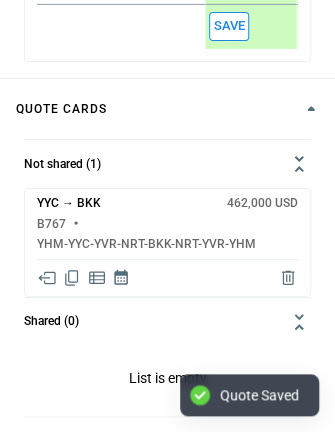 scroll, scrollTop: 897, scrollLeft: 0, axis: vertical 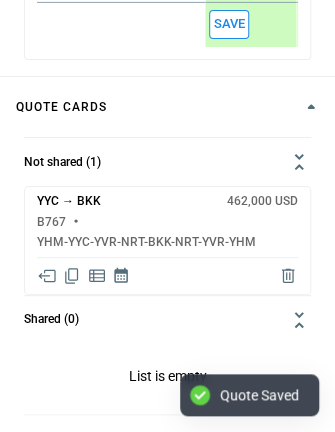 click 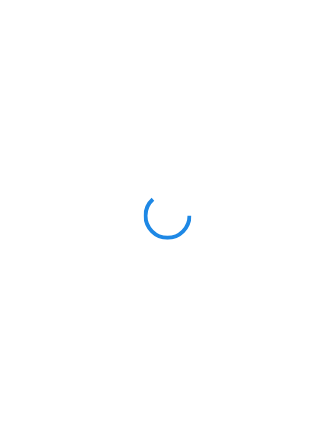 scroll, scrollTop: 0, scrollLeft: 0, axis: both 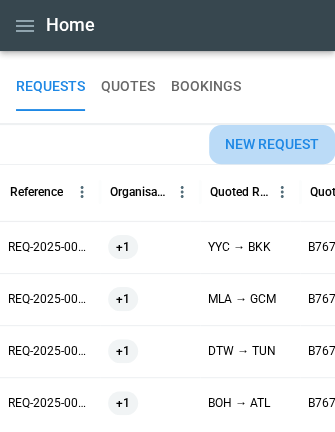 click on "New request" at bounding box center [272, 144] 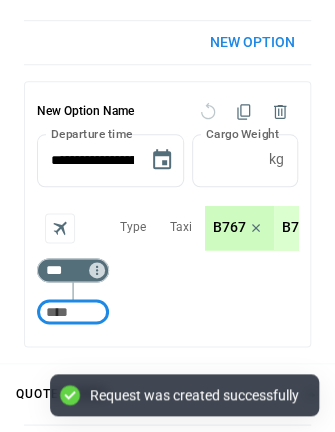 scroll, scrollTop: 232, scrollLeft: 0, axis: vertical 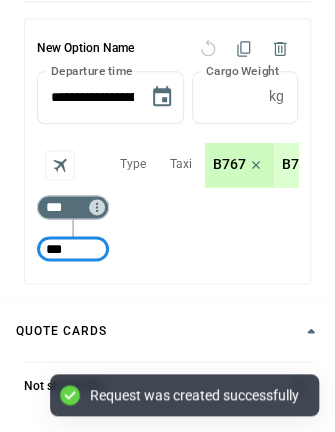 type on "***" 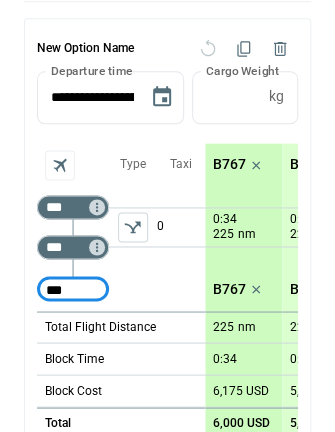 type on "***" 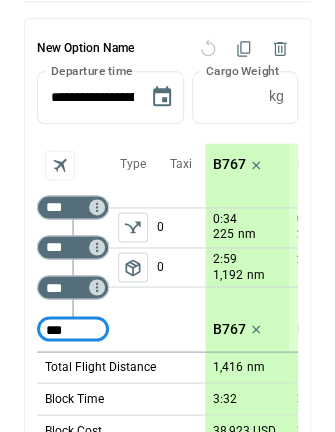 type on "***" 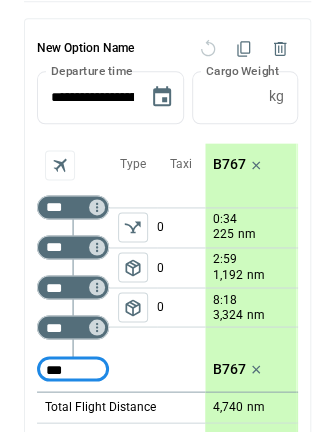 type on "***" 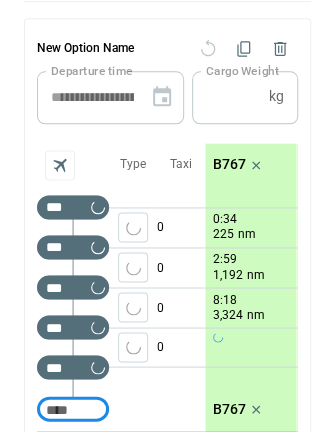 type on "*" 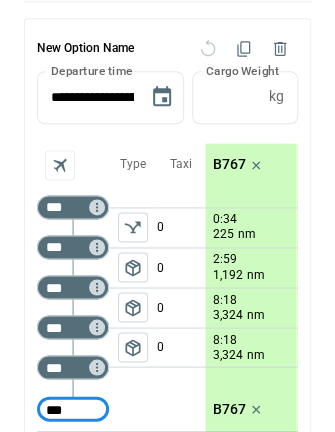 type on "***" 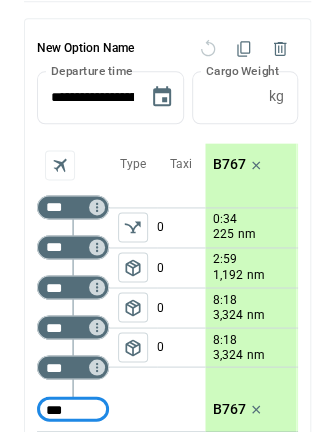 type 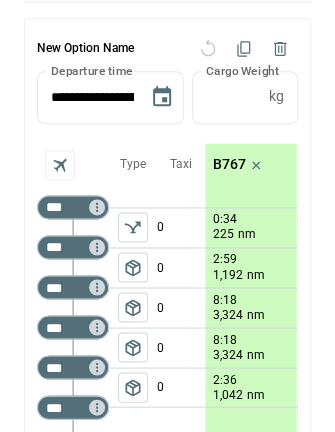 click on "package_2" at bounding box center [133, 347] 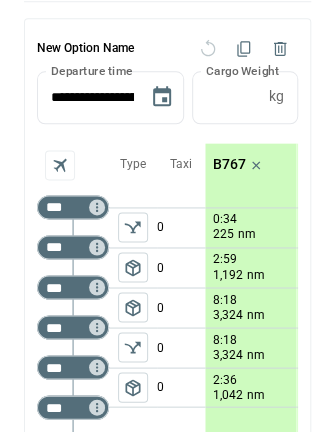 click on "package_2" at bounding box center [133, 387] 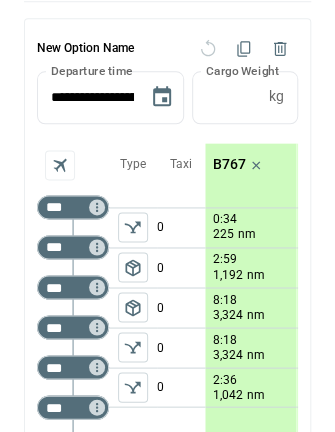 click on "B767" at bounding box center (229, 164) 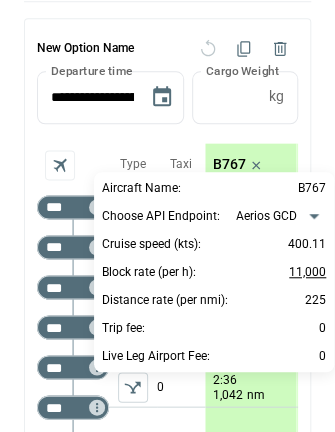 click on "11,000" at bounding box center (307, 272) 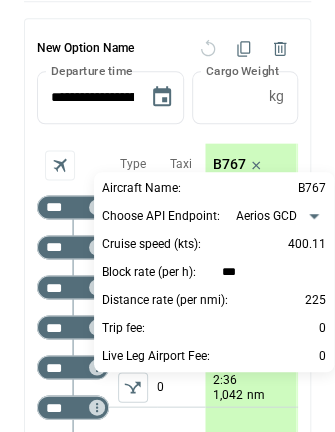type on "****" 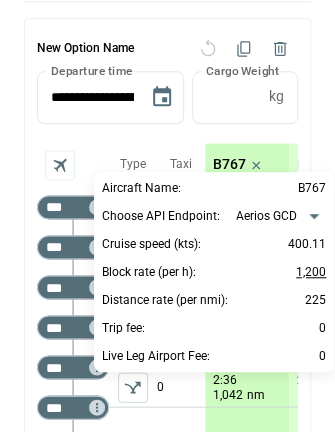 click on "1,200" at bounding box center [311, 272] 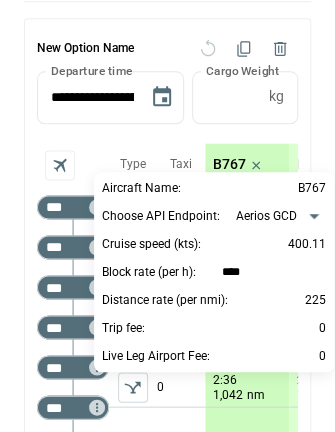 type on "*****" 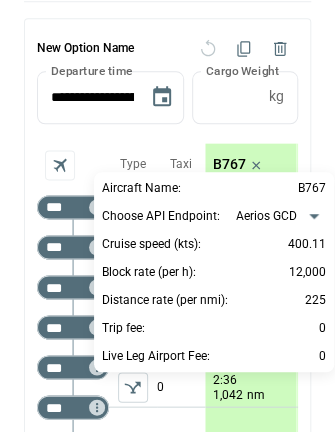 click at bounding box center [167, 216] 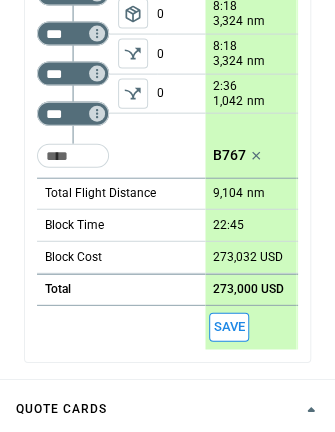 scroll, scrollTop: 535, scrollLeft: 0, axis: vertical 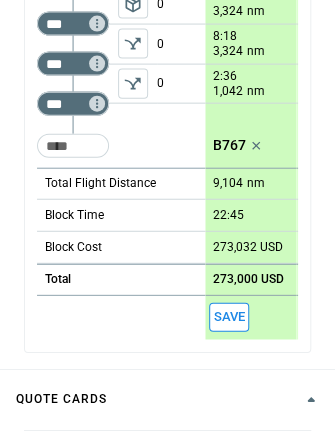 click on "Save" at bounding box center (229, 317) 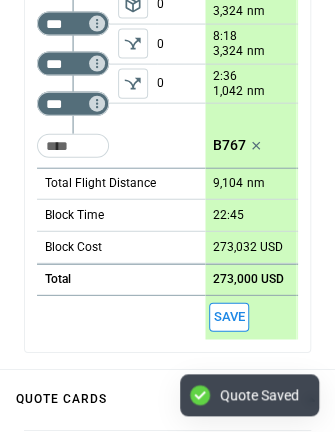 scroll, scrollTop: 826, scrollLeft: 0, axis: vertical 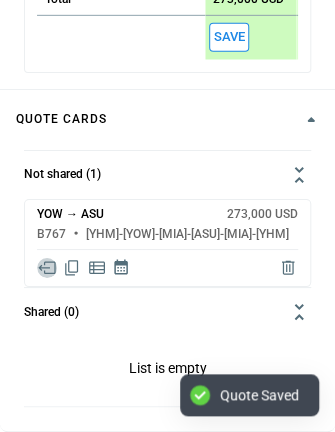 click 